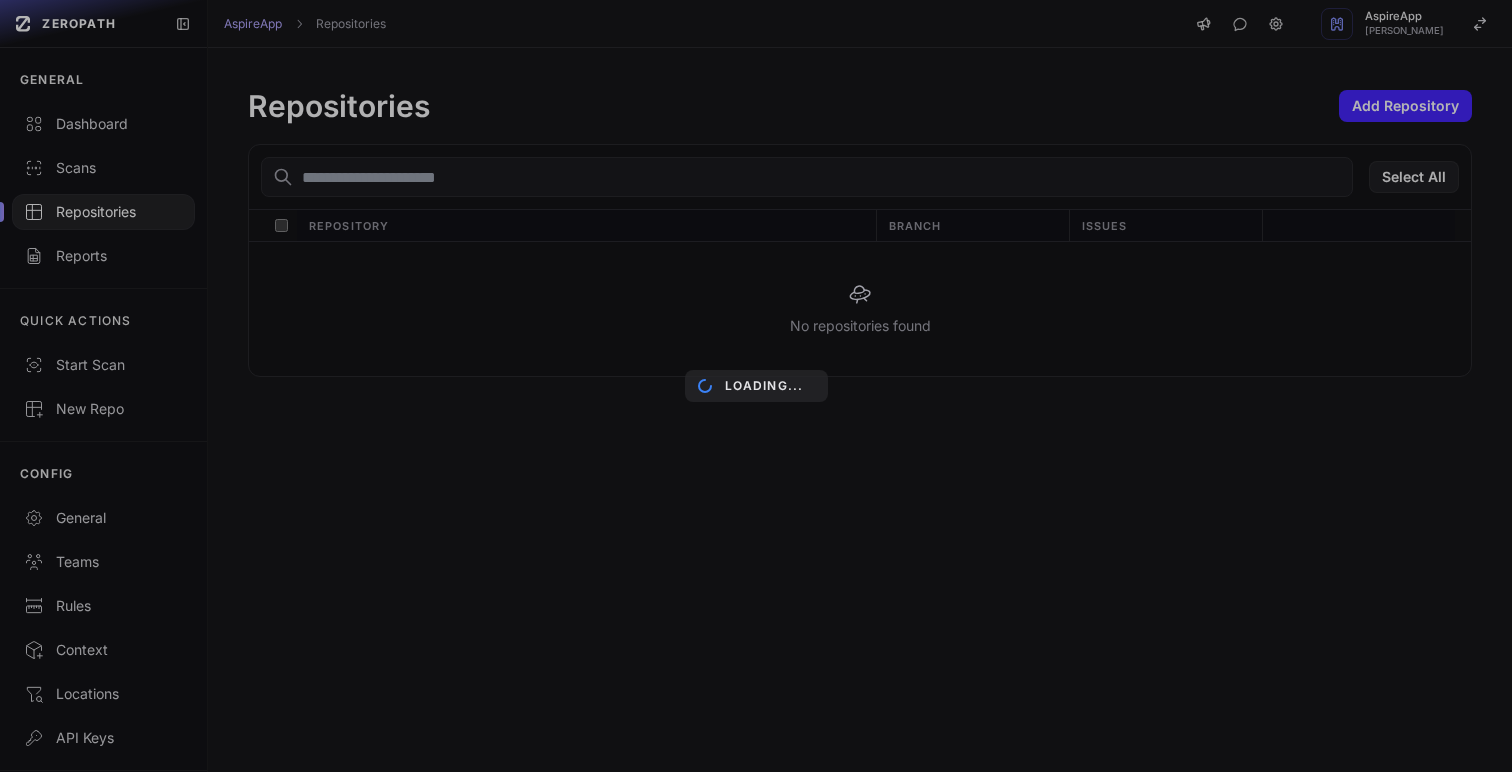 scroll, scrollTop: 0, scrollLeft: 0, axis: both 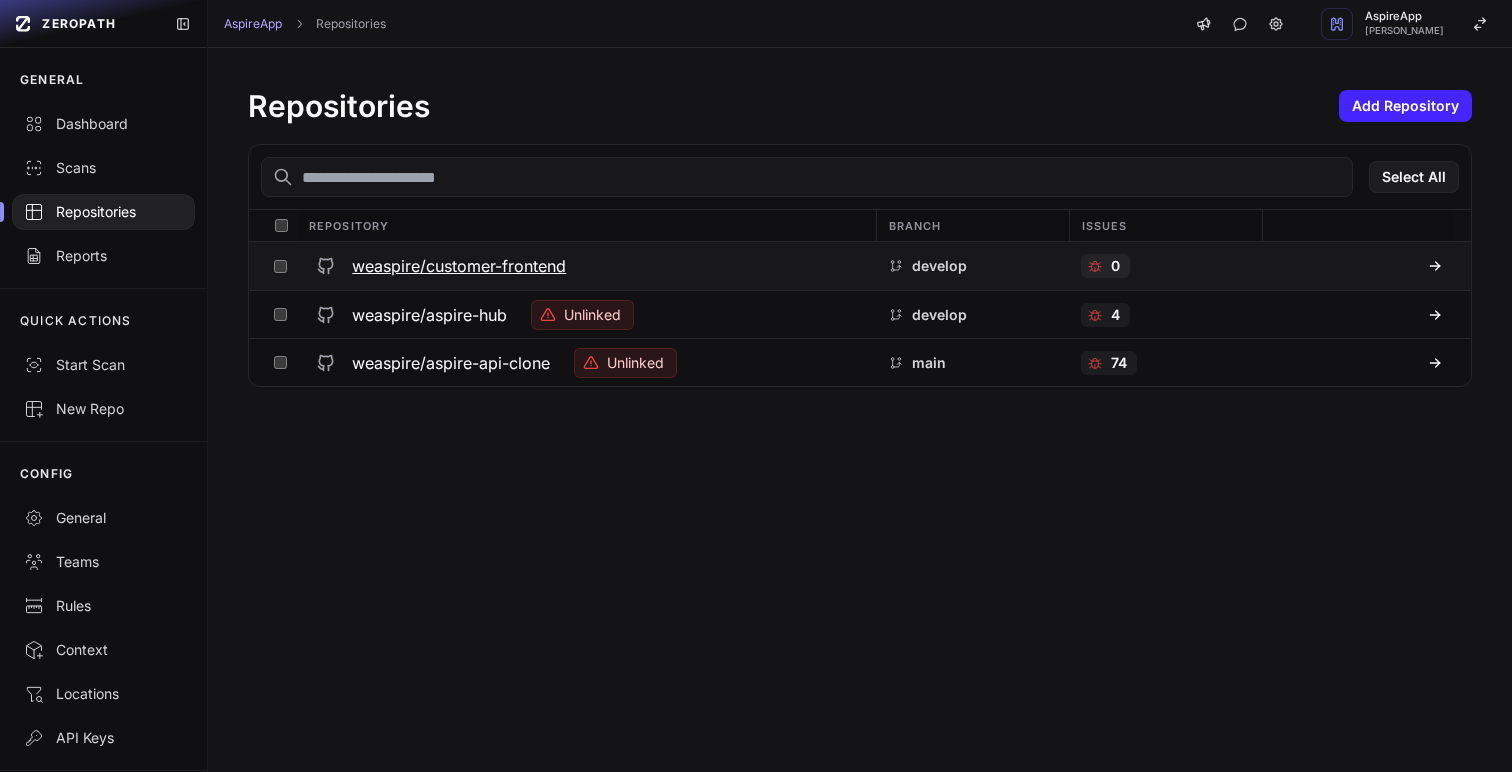 click on "weaspire/customer-frontend" at bounding box center (585, 266) 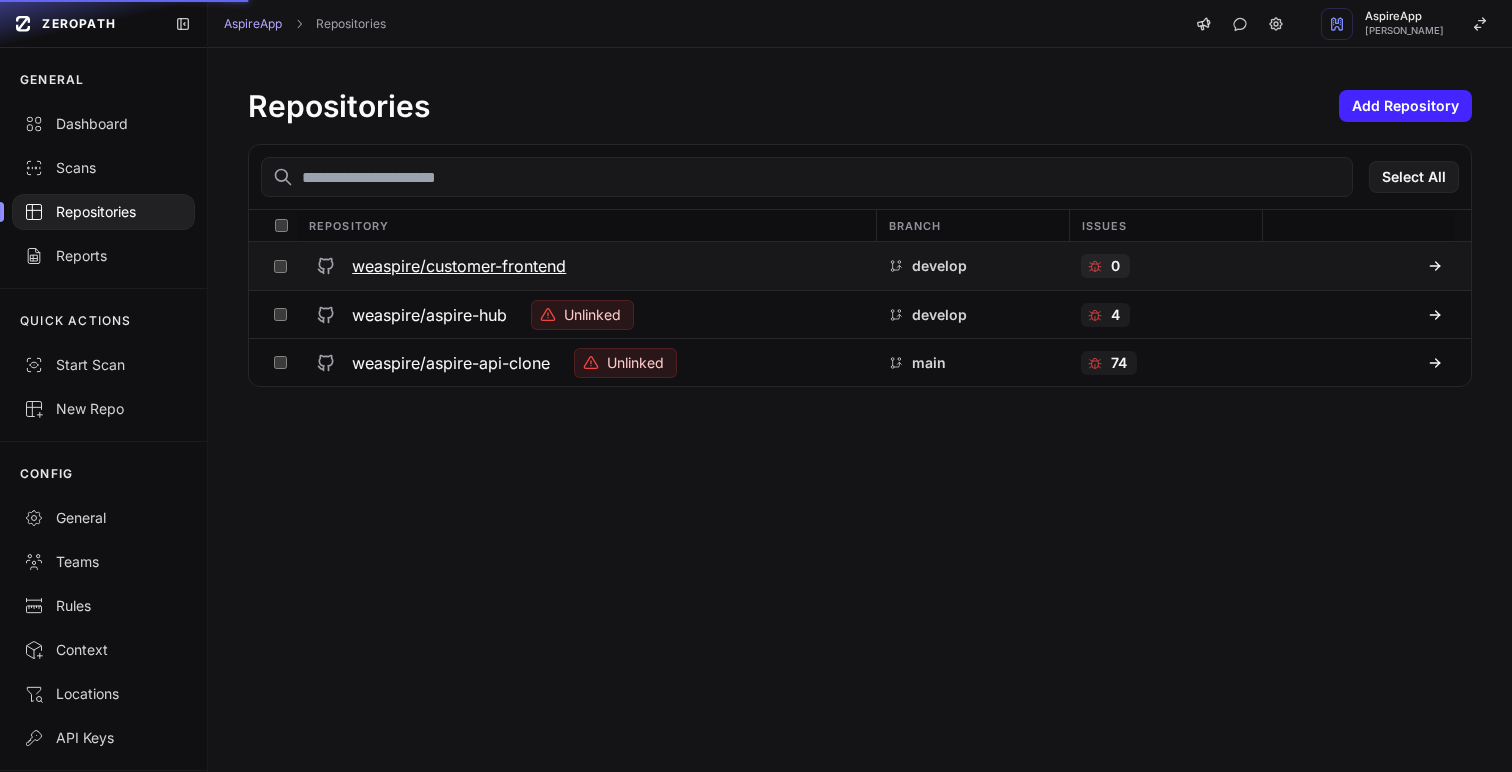 click on "weaspire/customer-frontend" at bounding box center [585, 266] 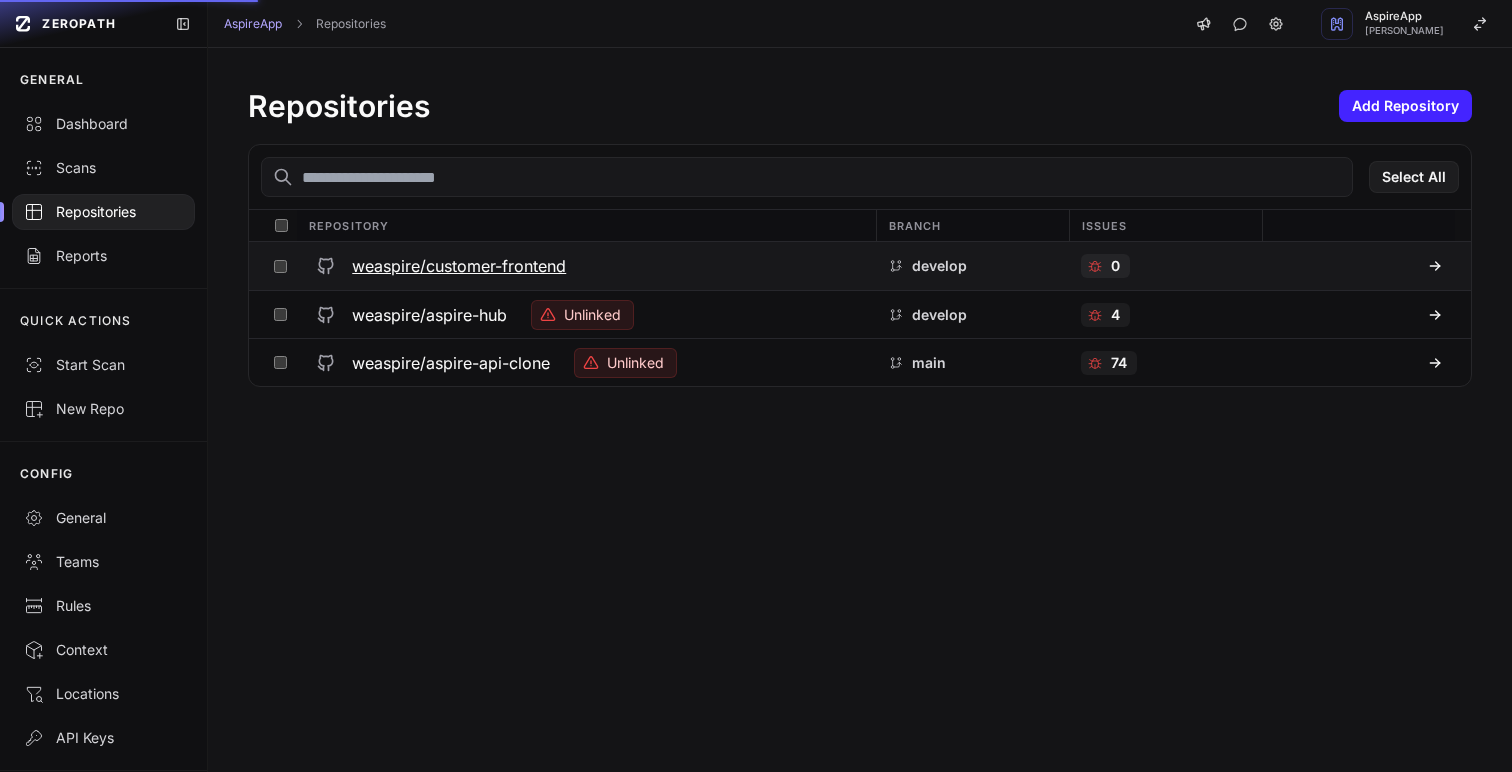 click on "weaspire/customer-frontend" at bounding box center [459, 266] 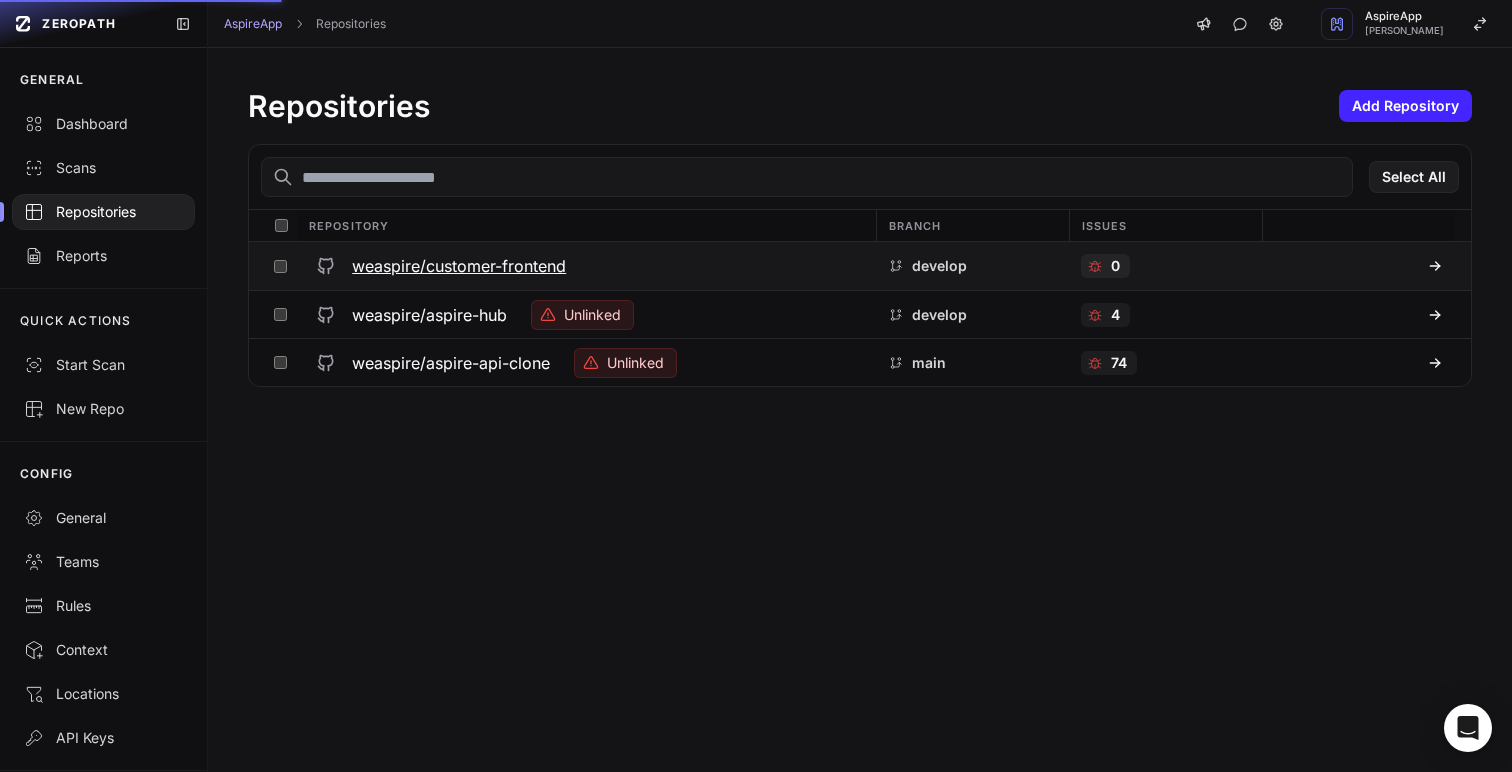 click 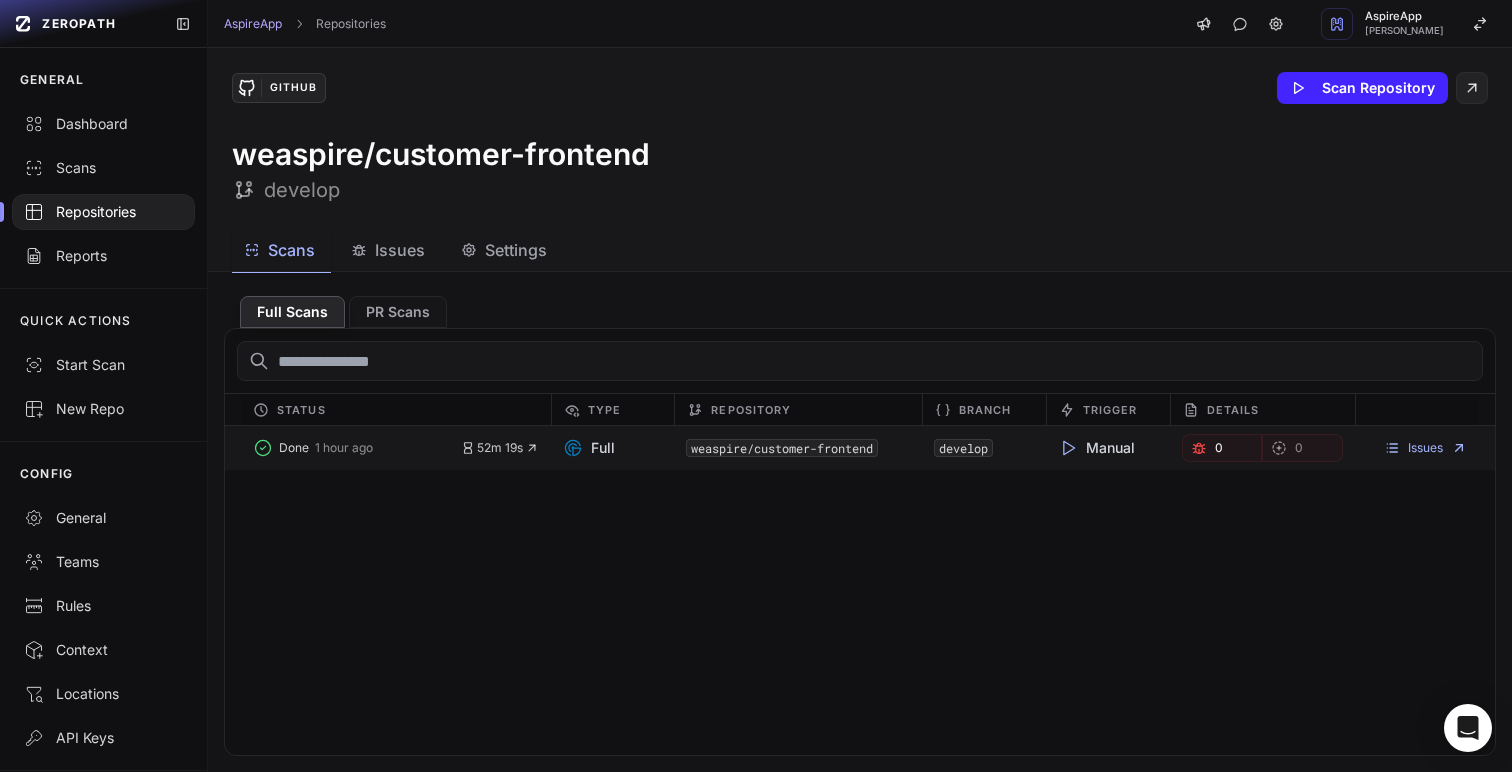 click on "Done   1 hour ago       52m 19s           Full   weaspire/customer-frontend   develop     Manual     0       0
Issues" at bounding box center [860, 448] 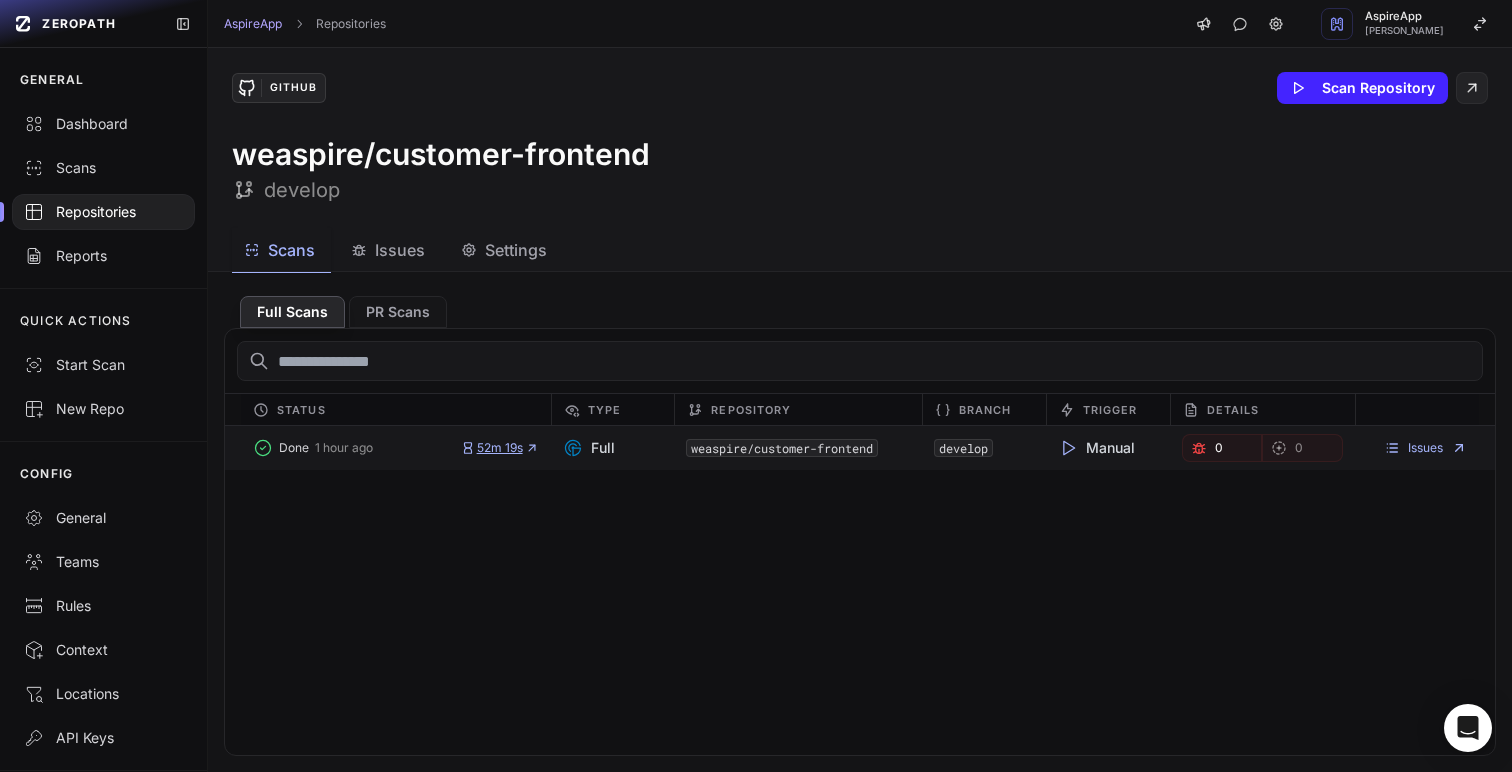 click on "52m 19s" at bounding box center (500, 448) 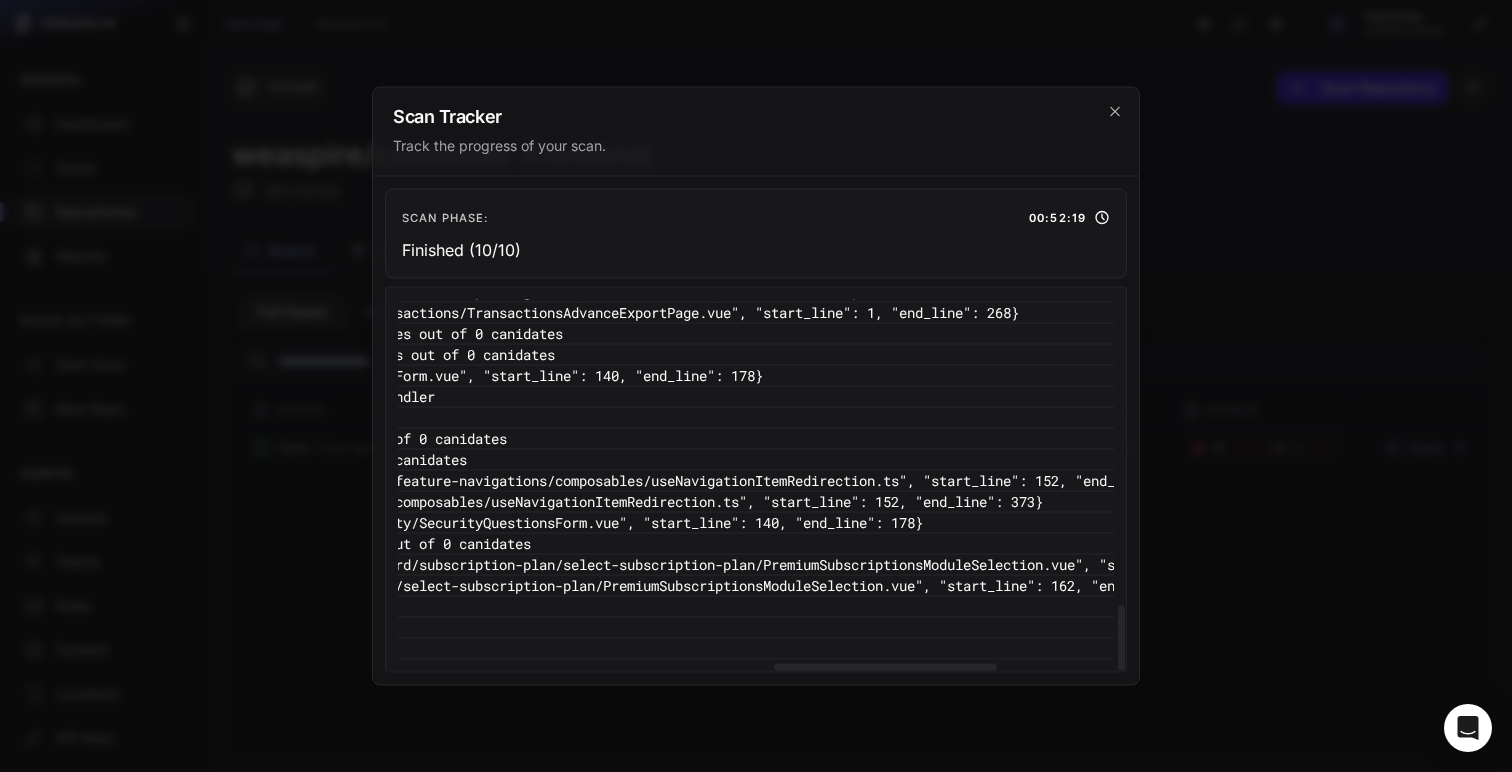 scroll, scrollTop: 1740, scrollLeft: 1653, axis: both 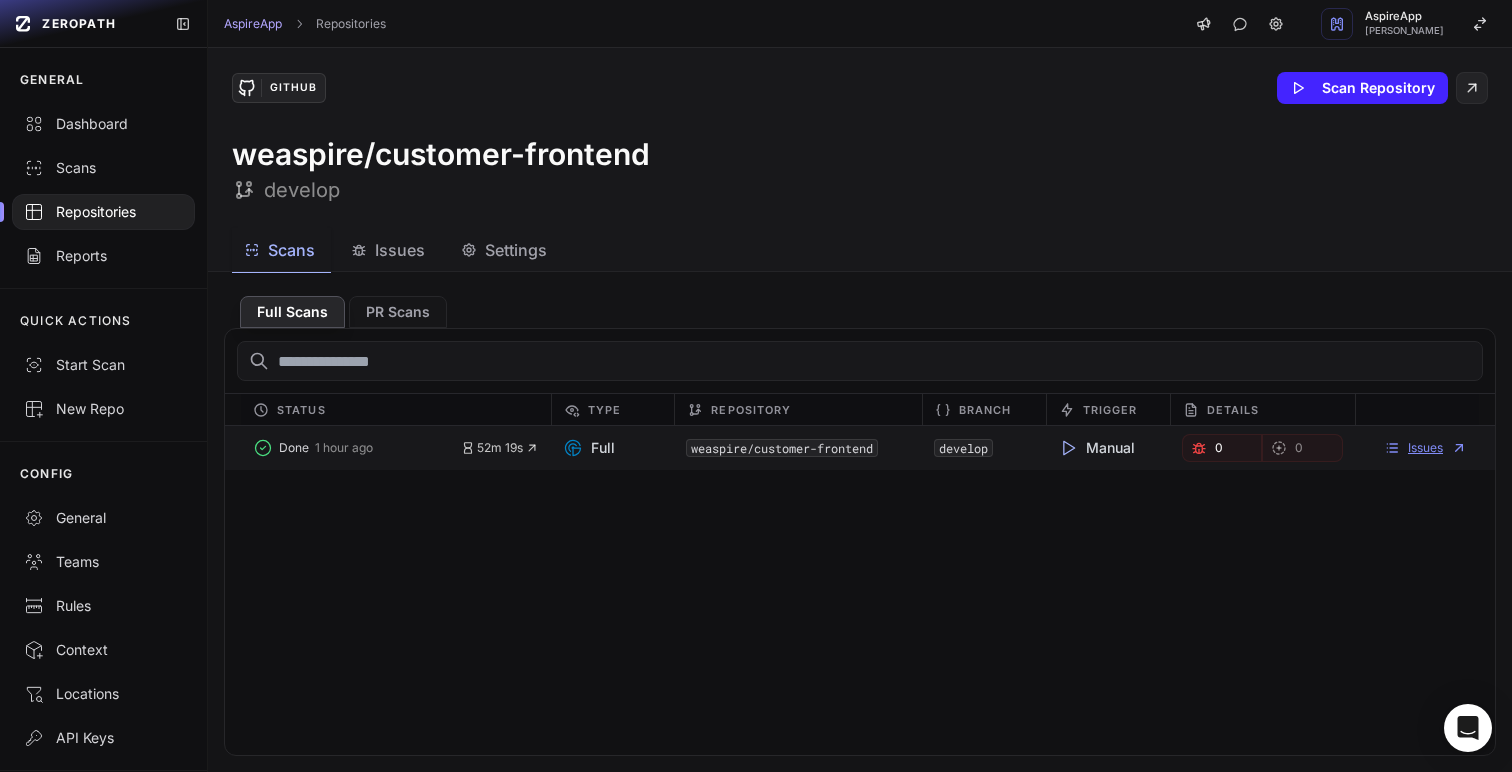 click on "Issues" at bounding box center (1425, 448) 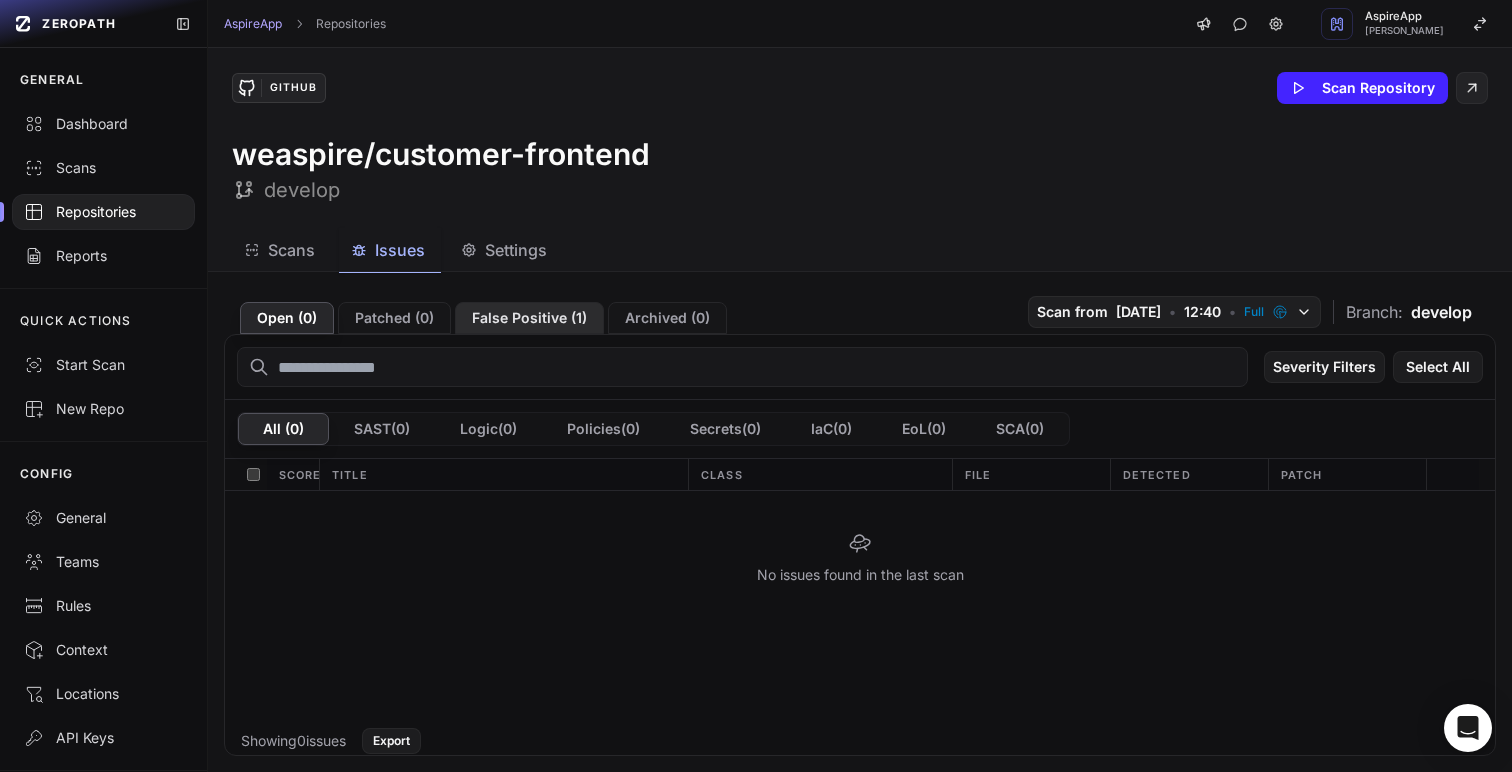 click on "False Positive ( 1 )" at bounding box center [529, 318] 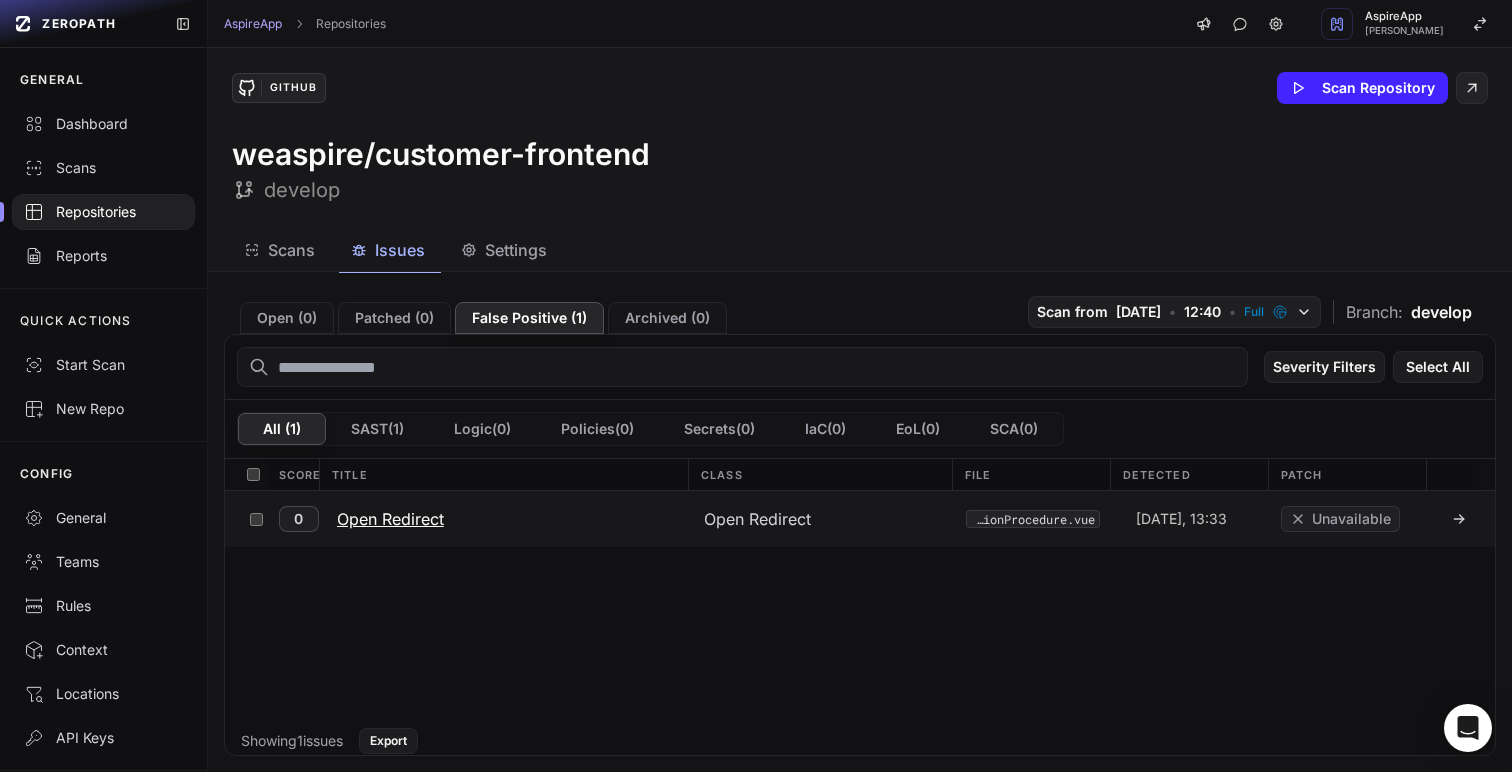 click on "Open Redirect" at bounding box center [390, 519] 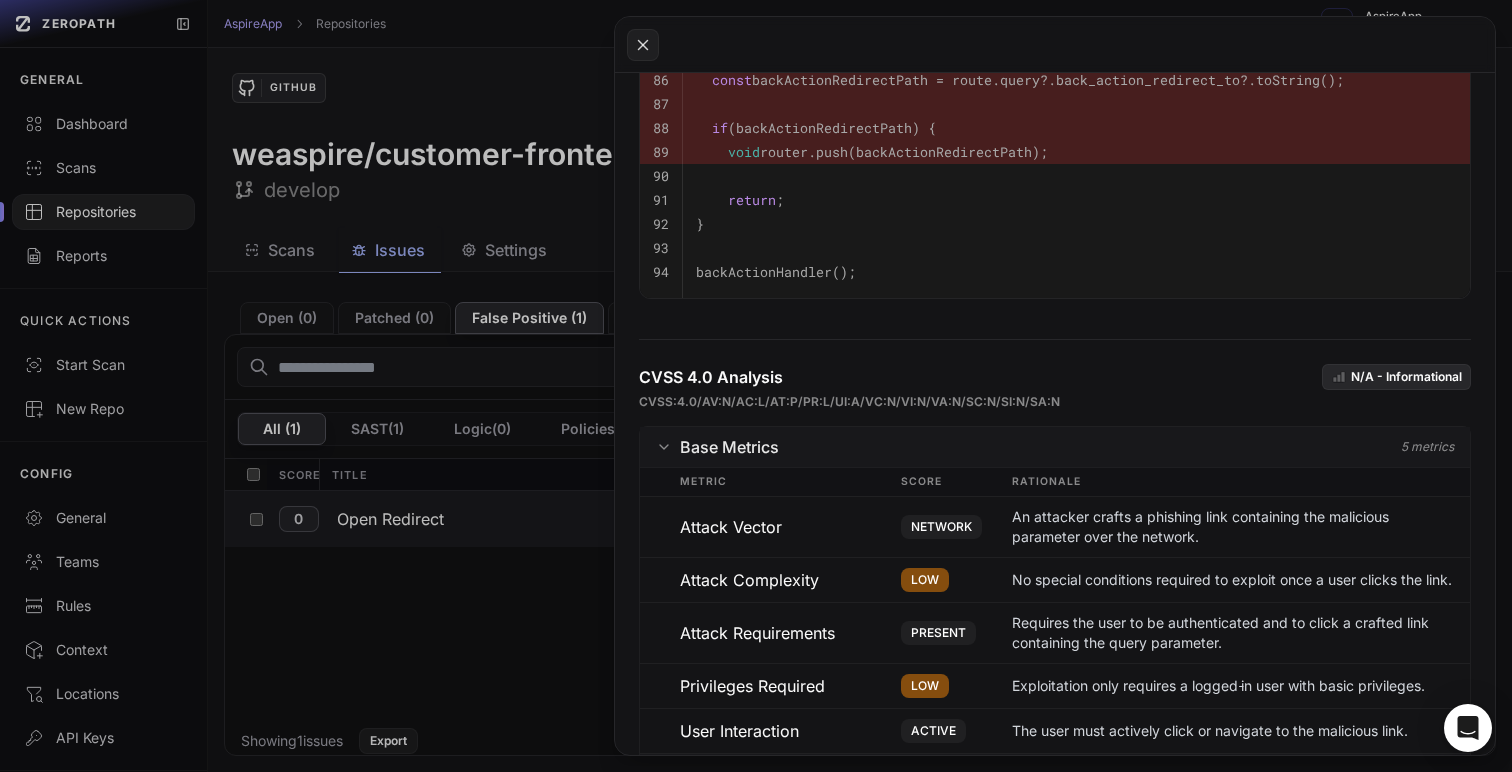 scroll, scrollTop: 1259, scrollLeft: 0, axis: vertical 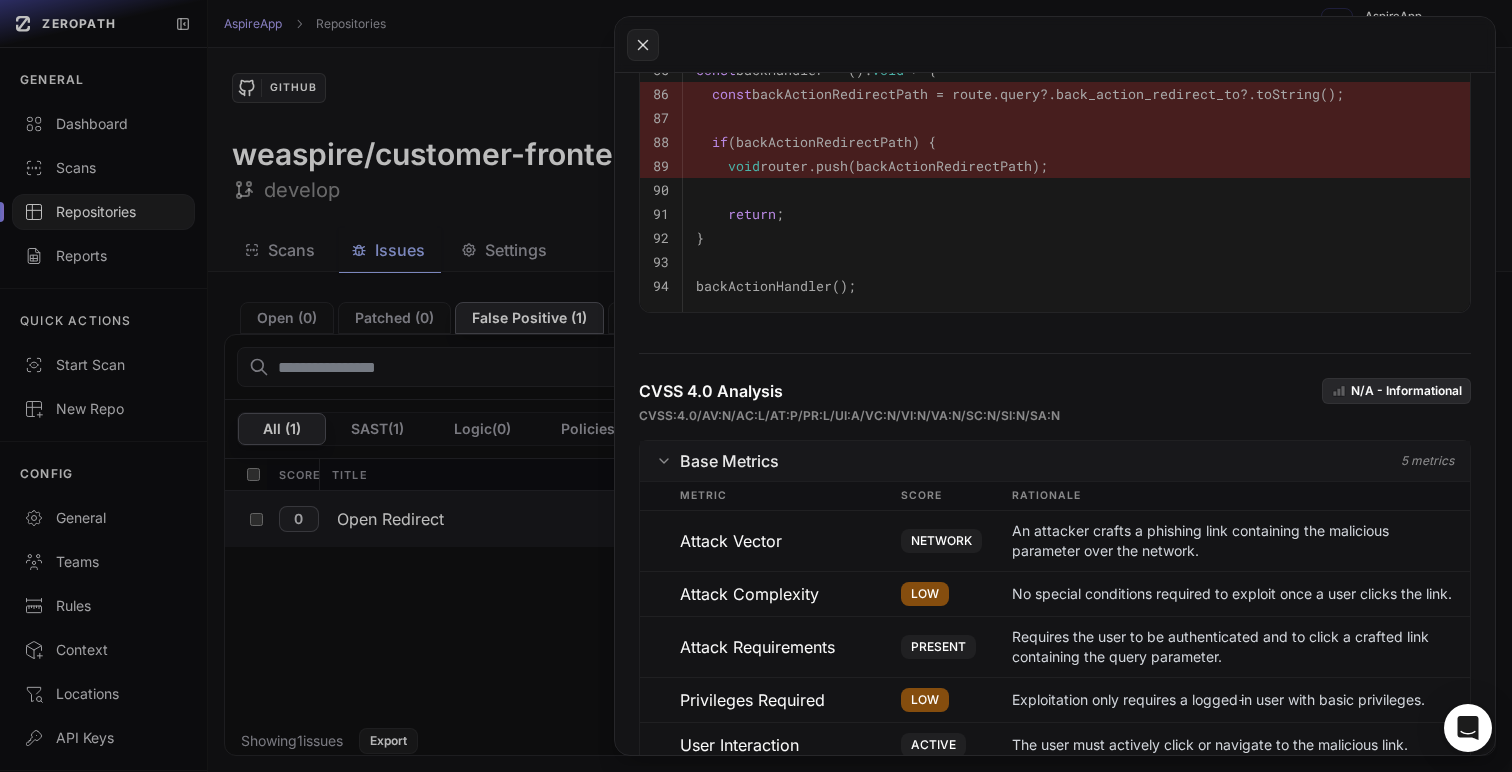 click 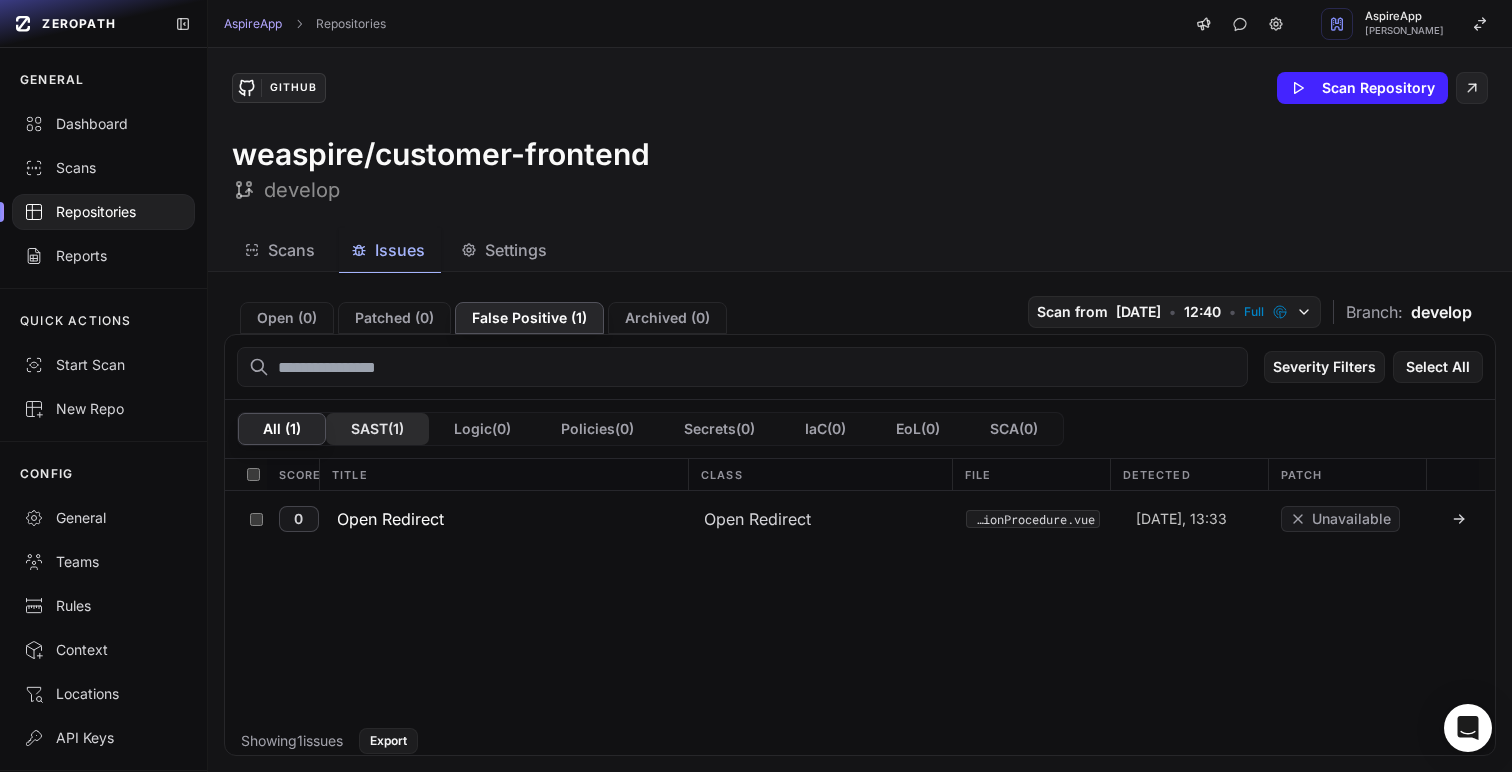 click on "SAST  ( 1 )" at bounding box center (377, 429) 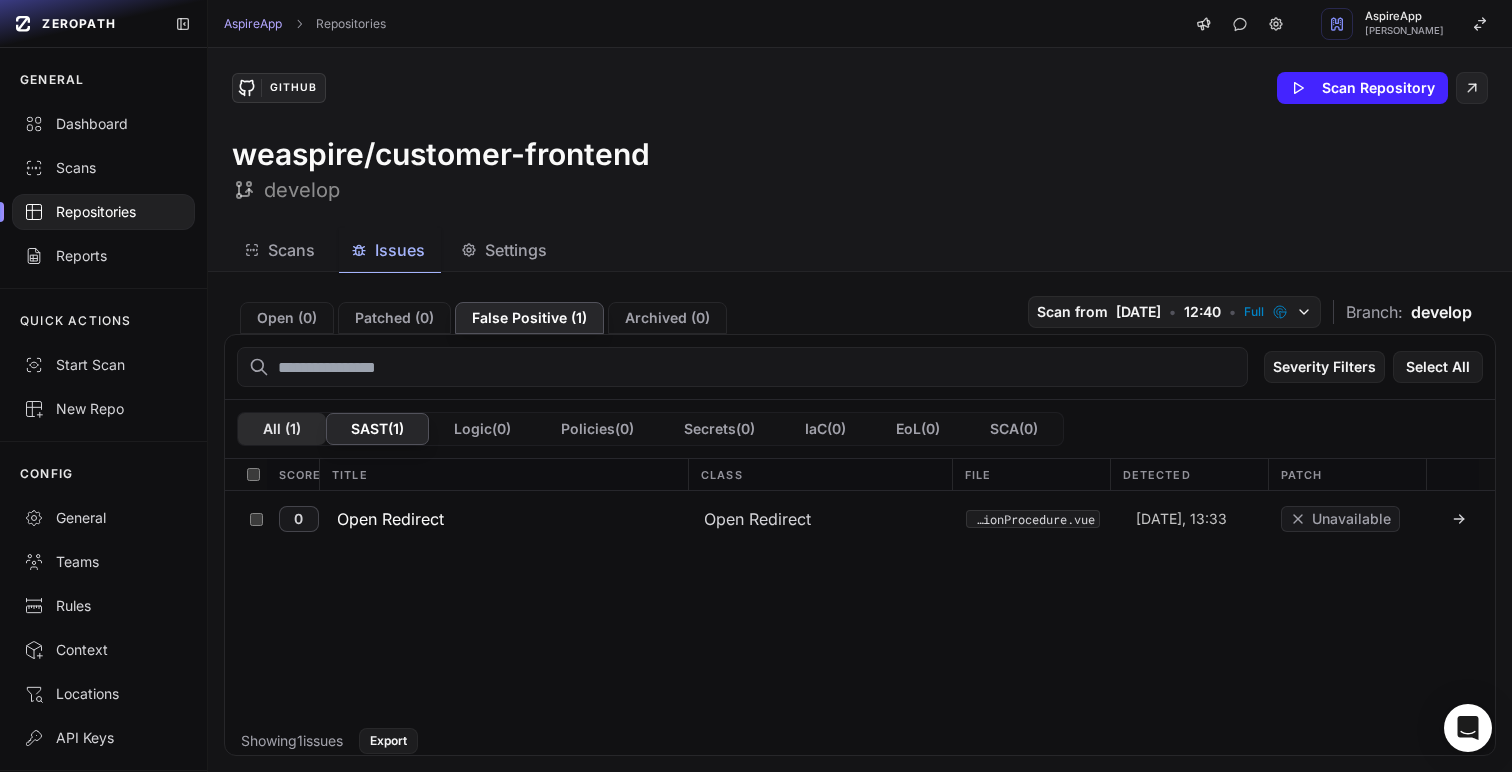 click on "All ( 1 )" at bounding box center (282, 429) 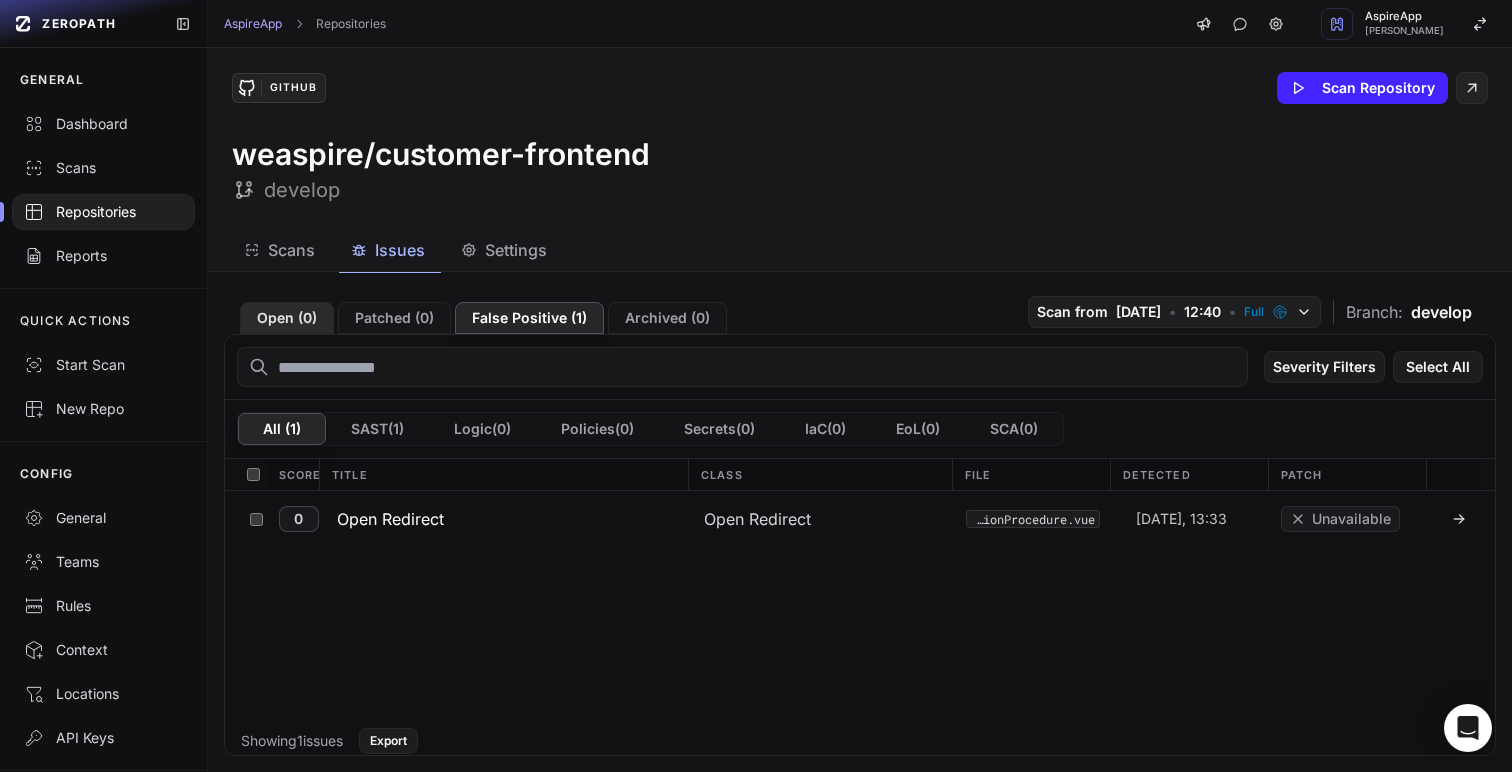 click on "Open ( 0 )" at bounding box center (287, 318) 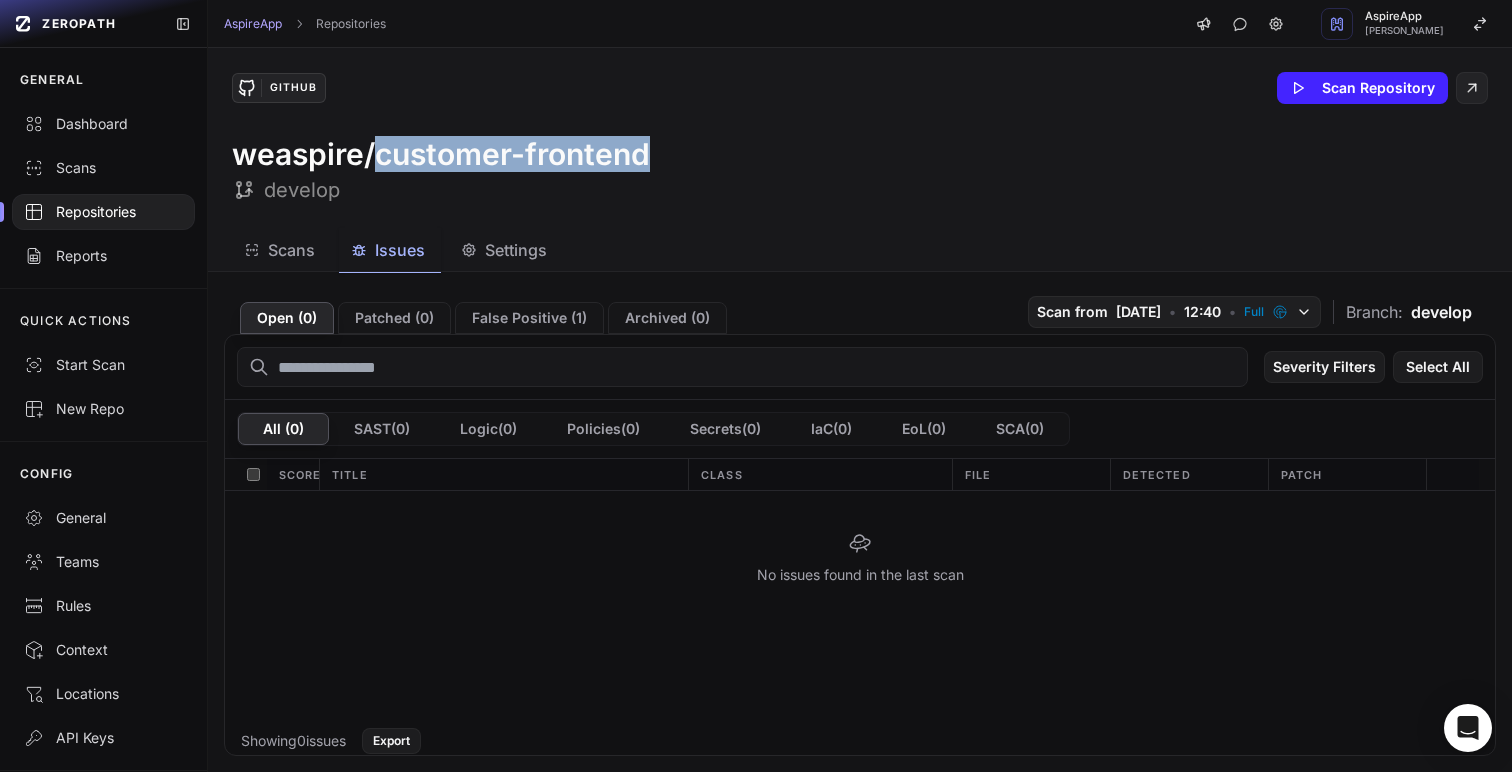 drag, startPoint x: 681, startPoint y: 159, endPoint x: 381, endPoint y: 161, distance: 300.00665 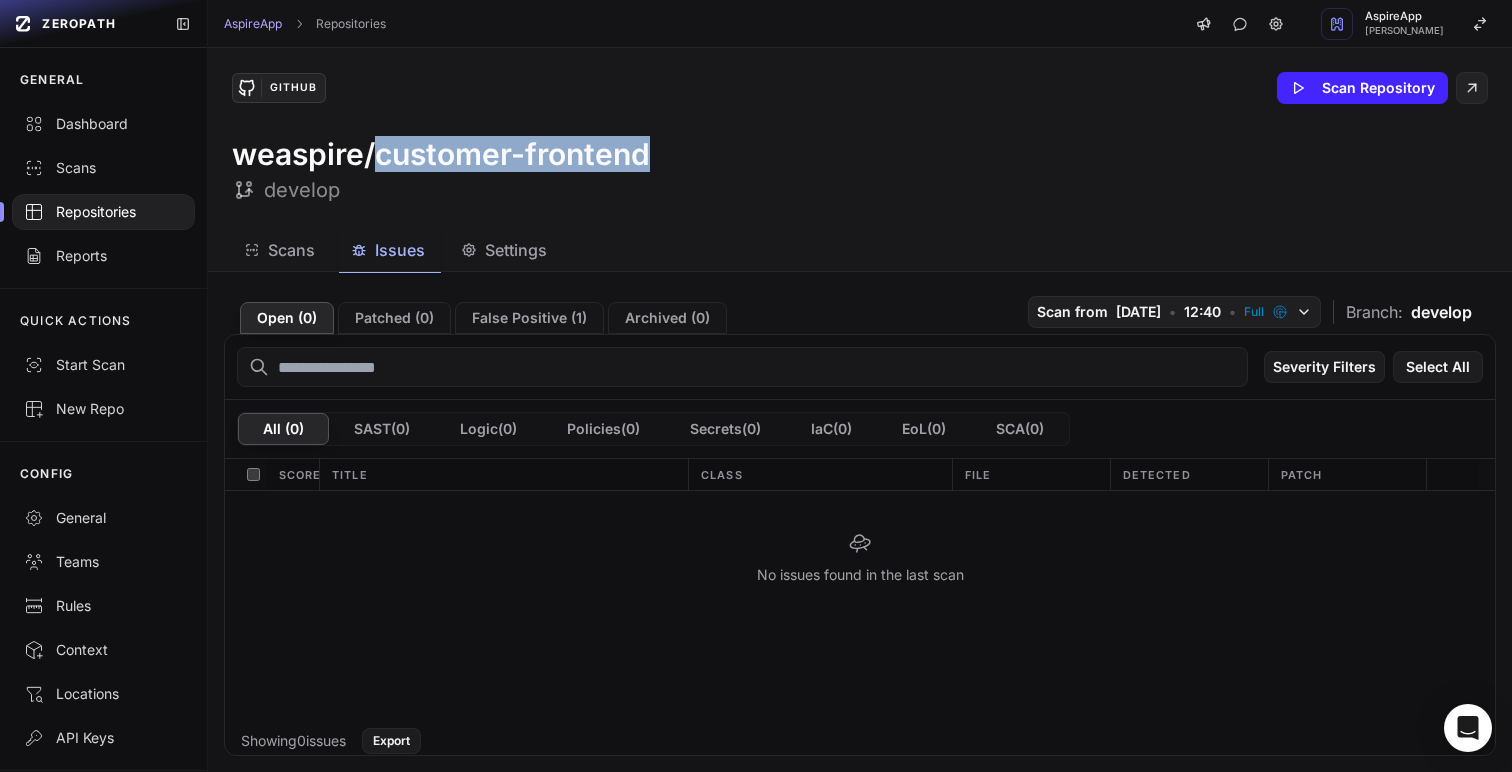 copy on "customer-frontend" 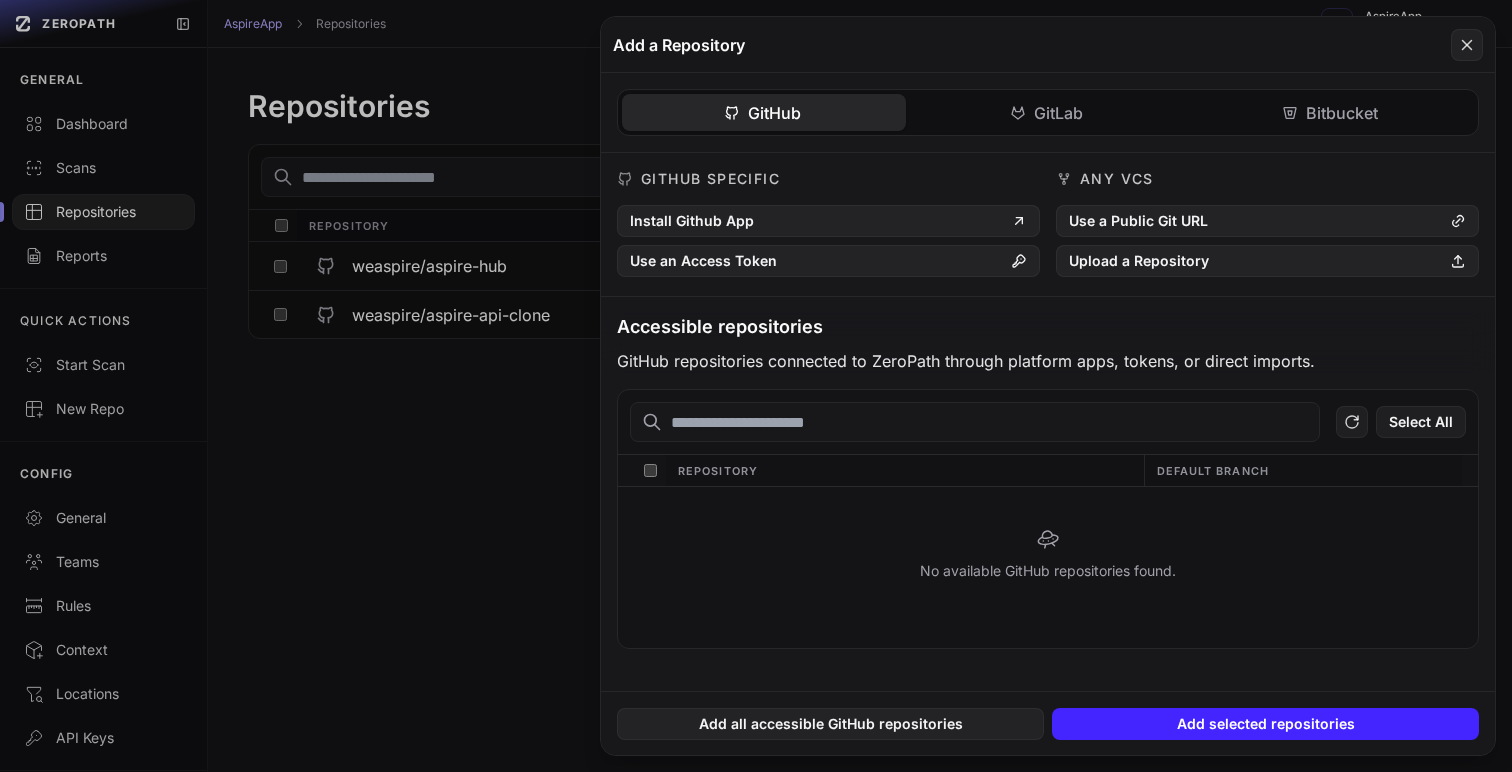 scroll, scrollTop: 0, scrollLeft: 0, axis: both 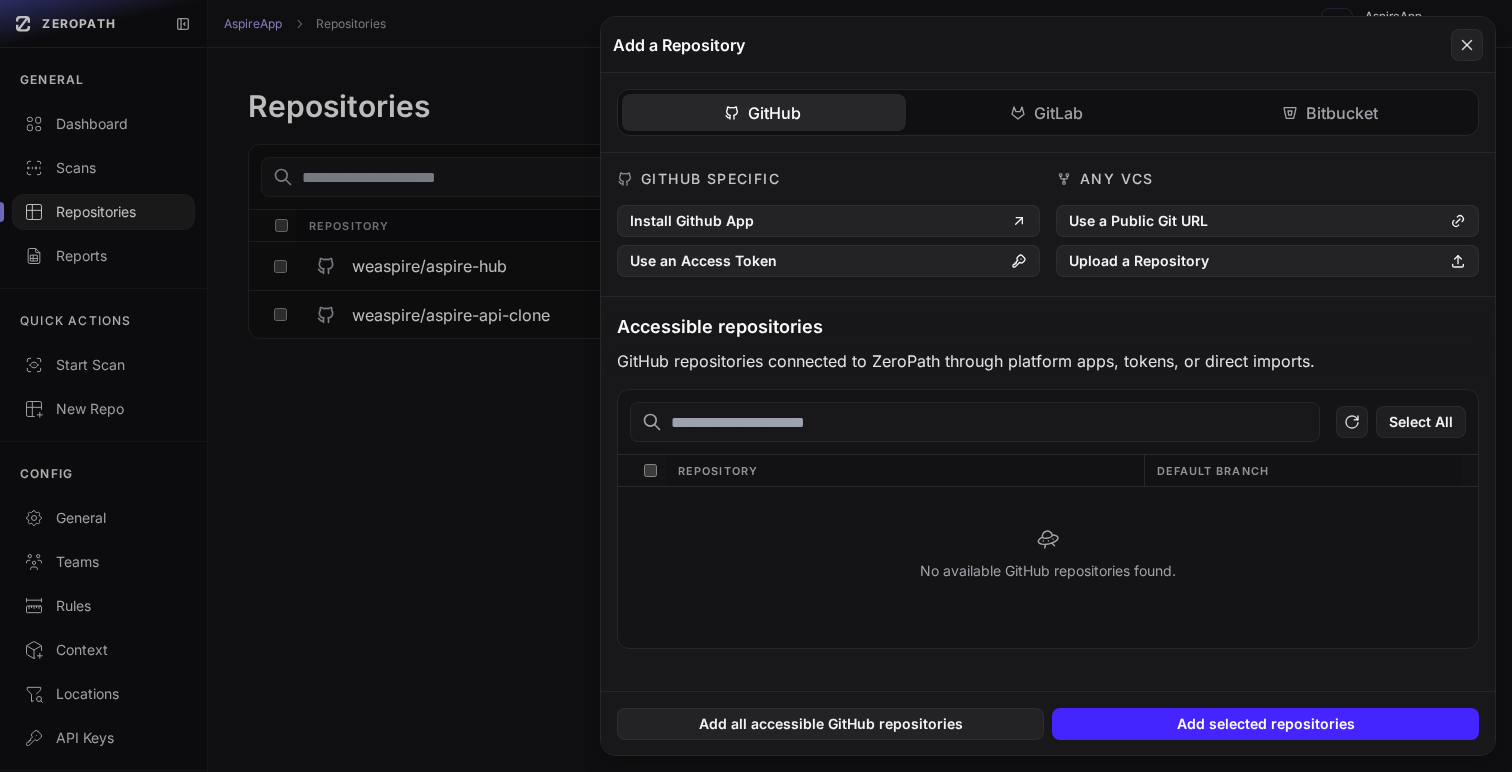 click at bounding box center [975, 422] 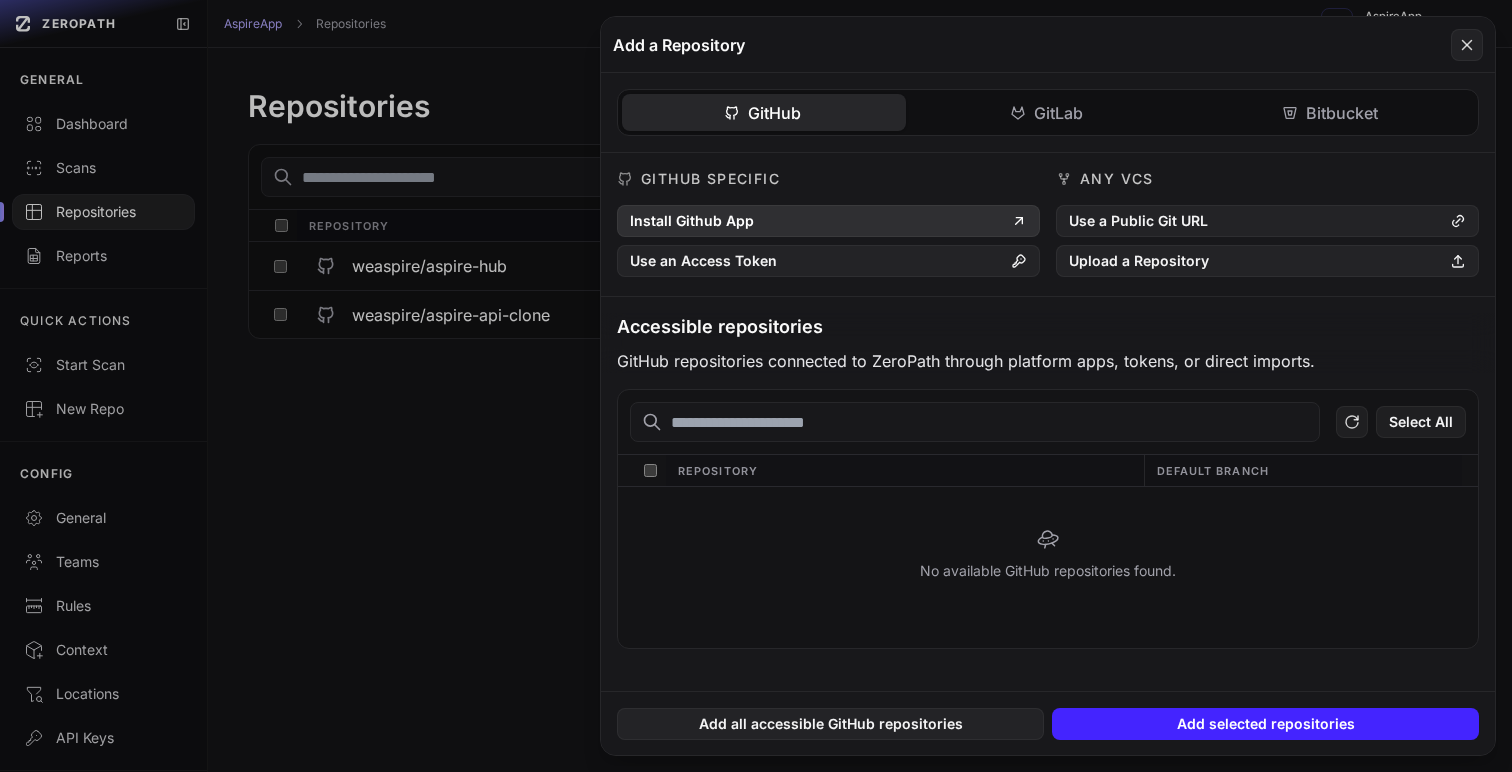 click on "Install Github App" at bounding box center (828, 221) 